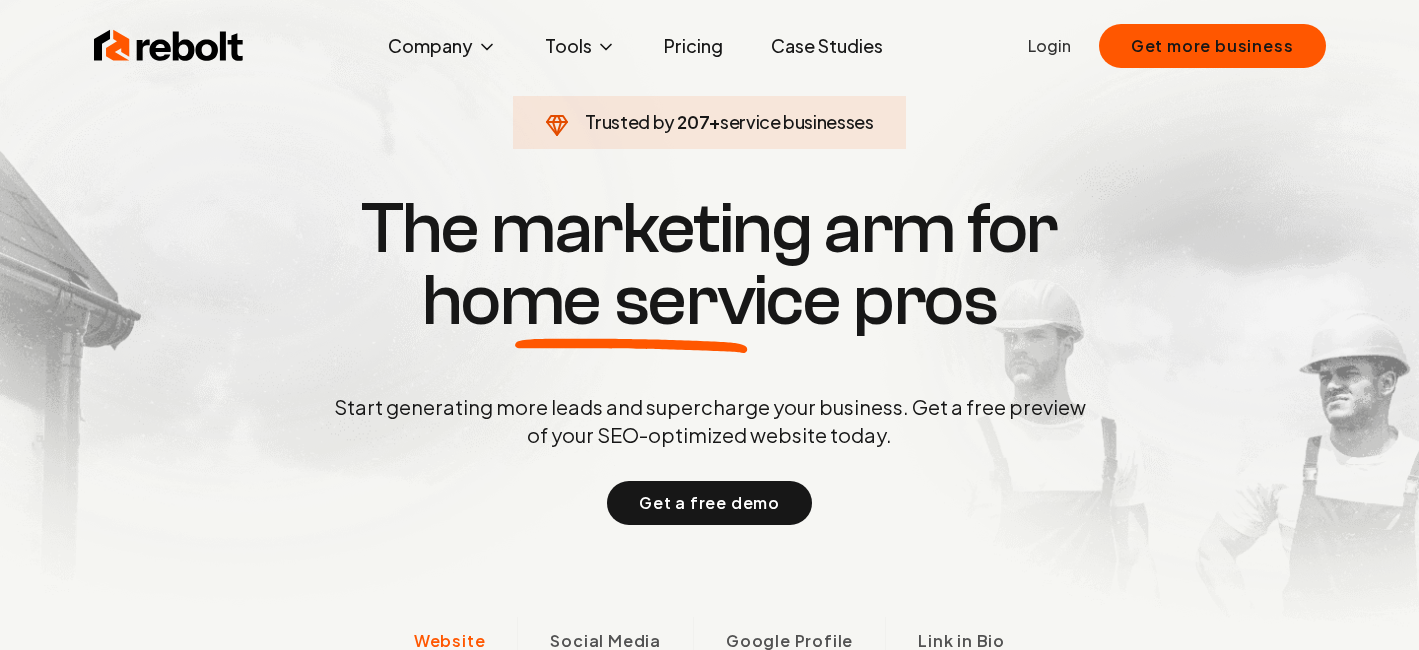 scroll, scrollTop: 0, scrollLeft: 0, axis: both 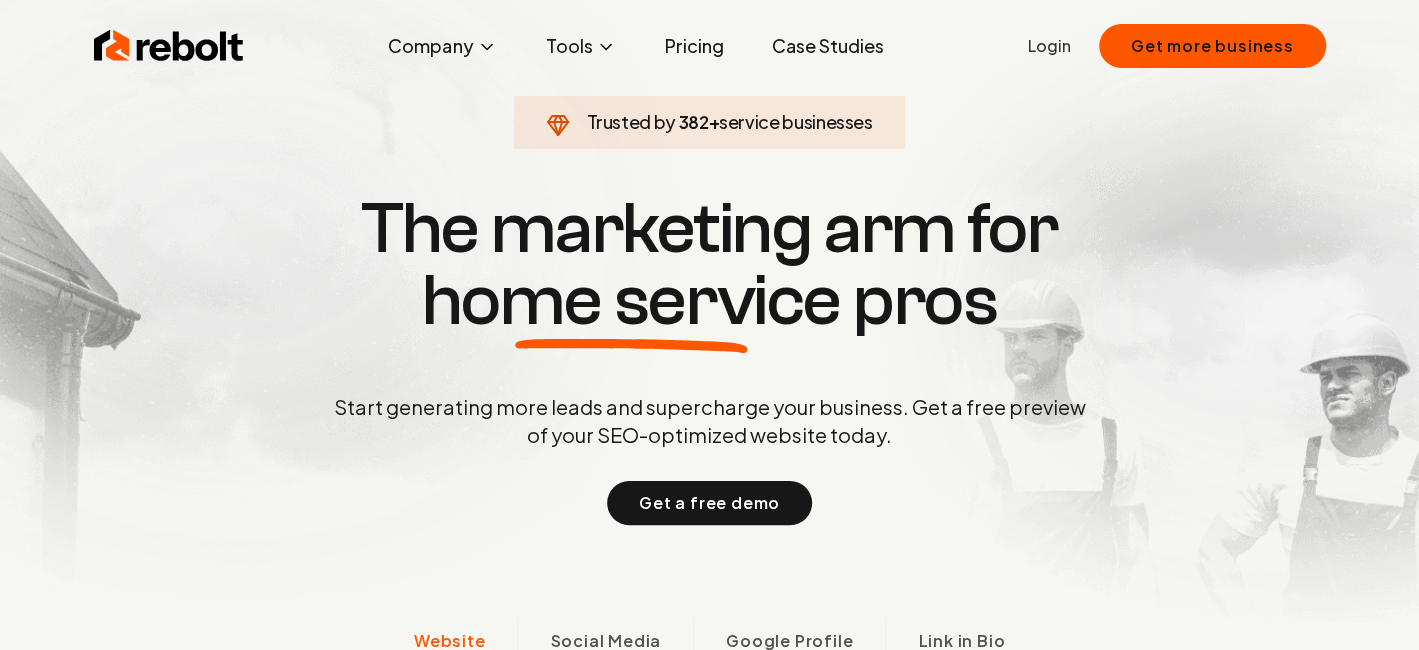 click on "Login Get more business" at bounding box center (1177, 46) 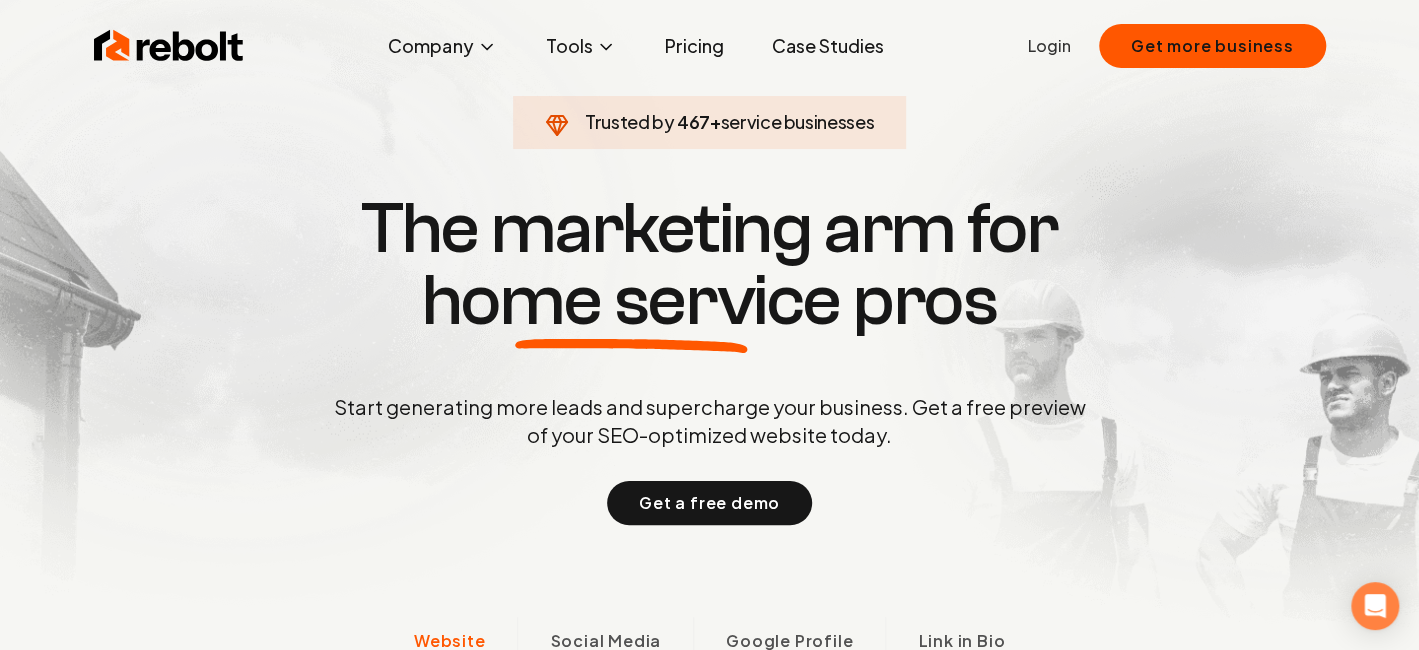 click on "Login" at bounding box center [1049, 46] 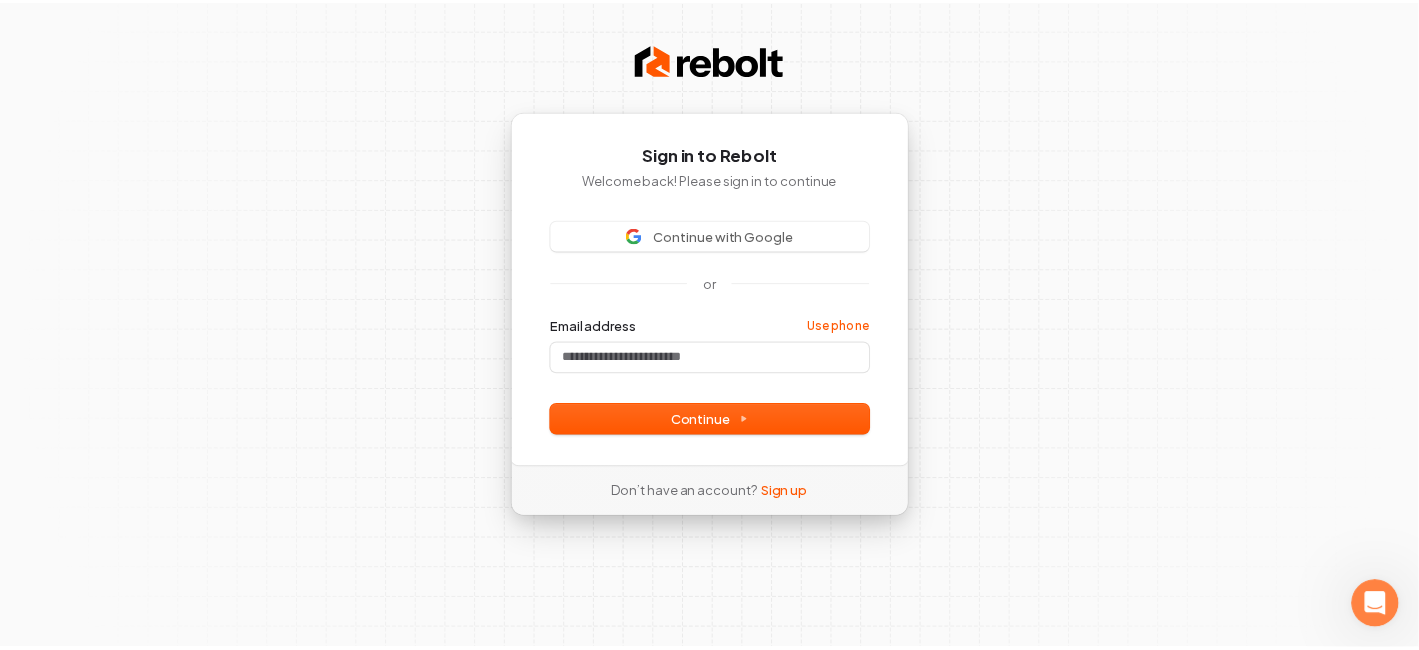 scroll, scrollTop: 0, scrollLeft: 0, axis: both 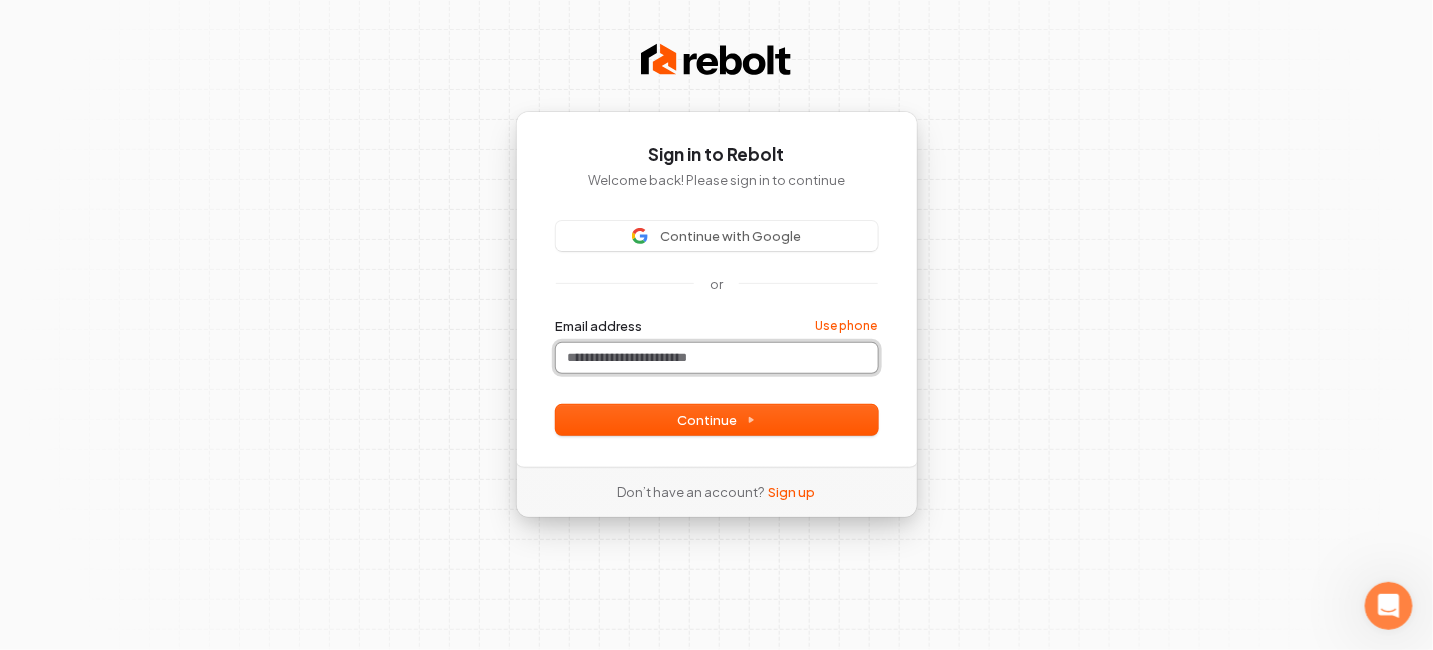 click on "Email address" at bounding box center (717, 358) 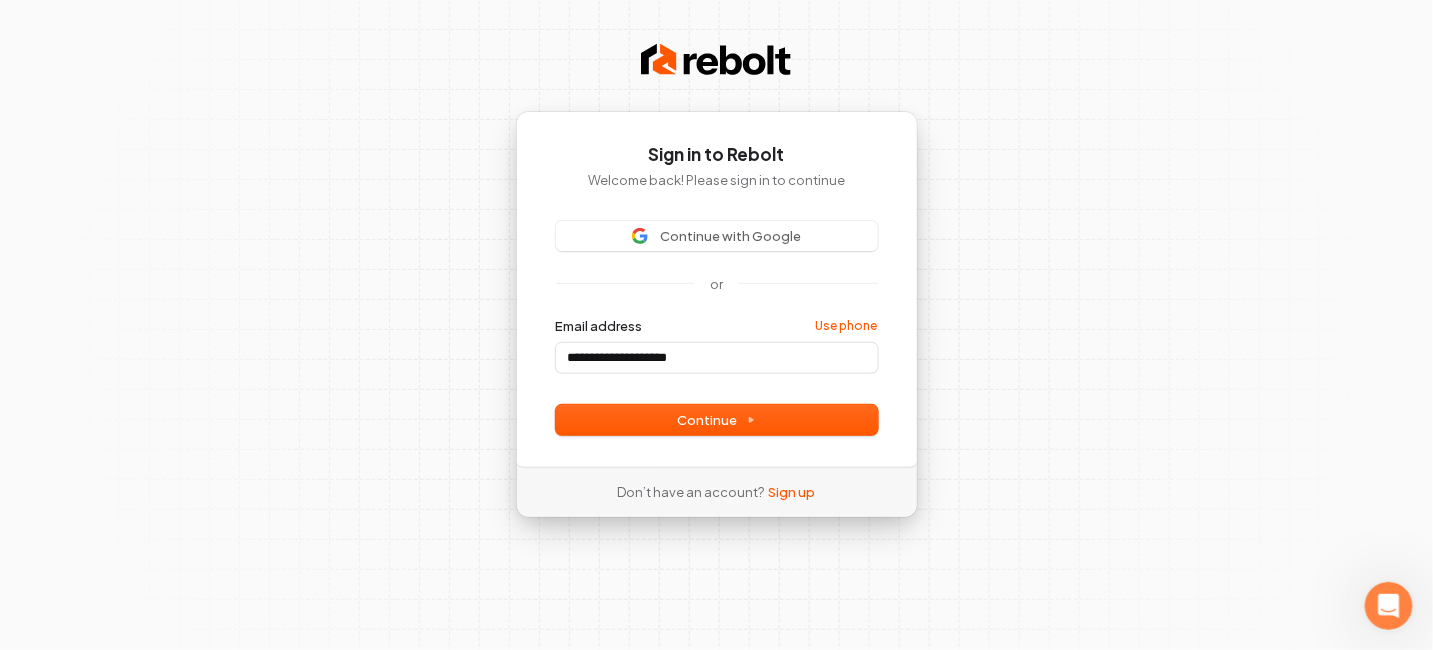 click on "**********" at bounding box center (717, 289) 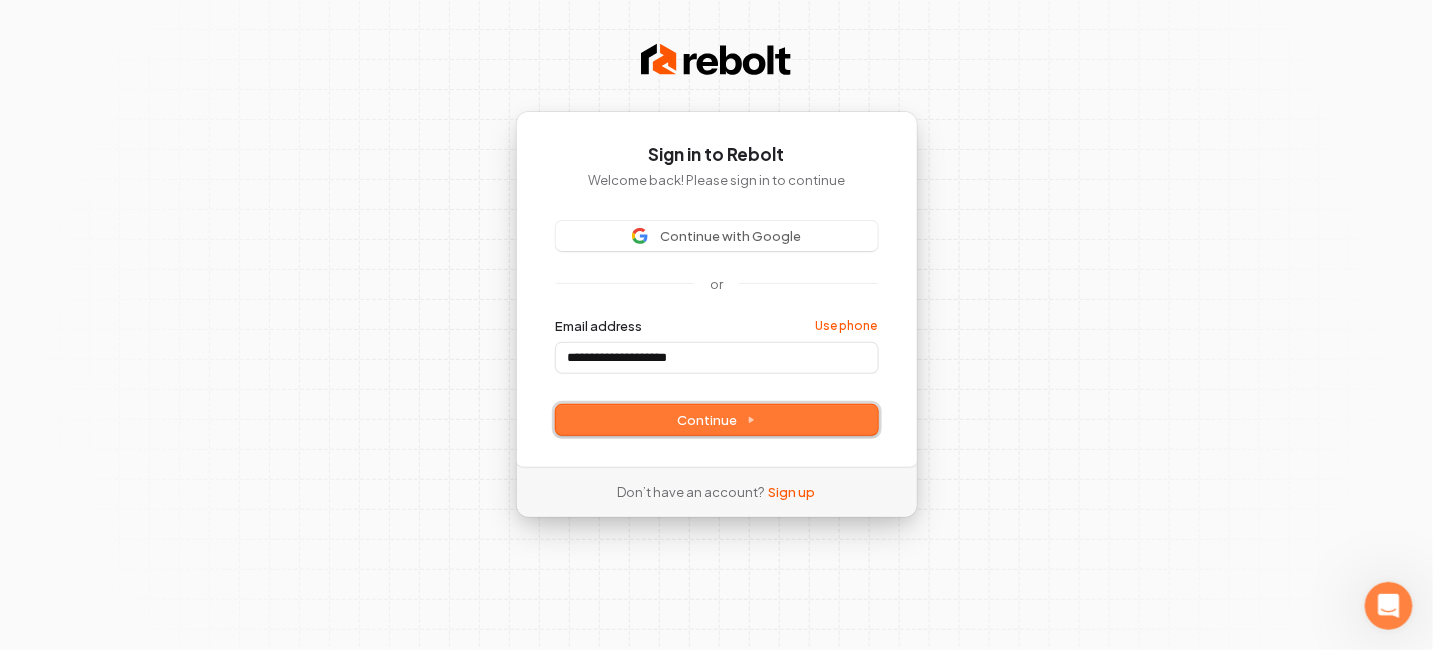 click on "Continue" at bounding box center (717, 420) 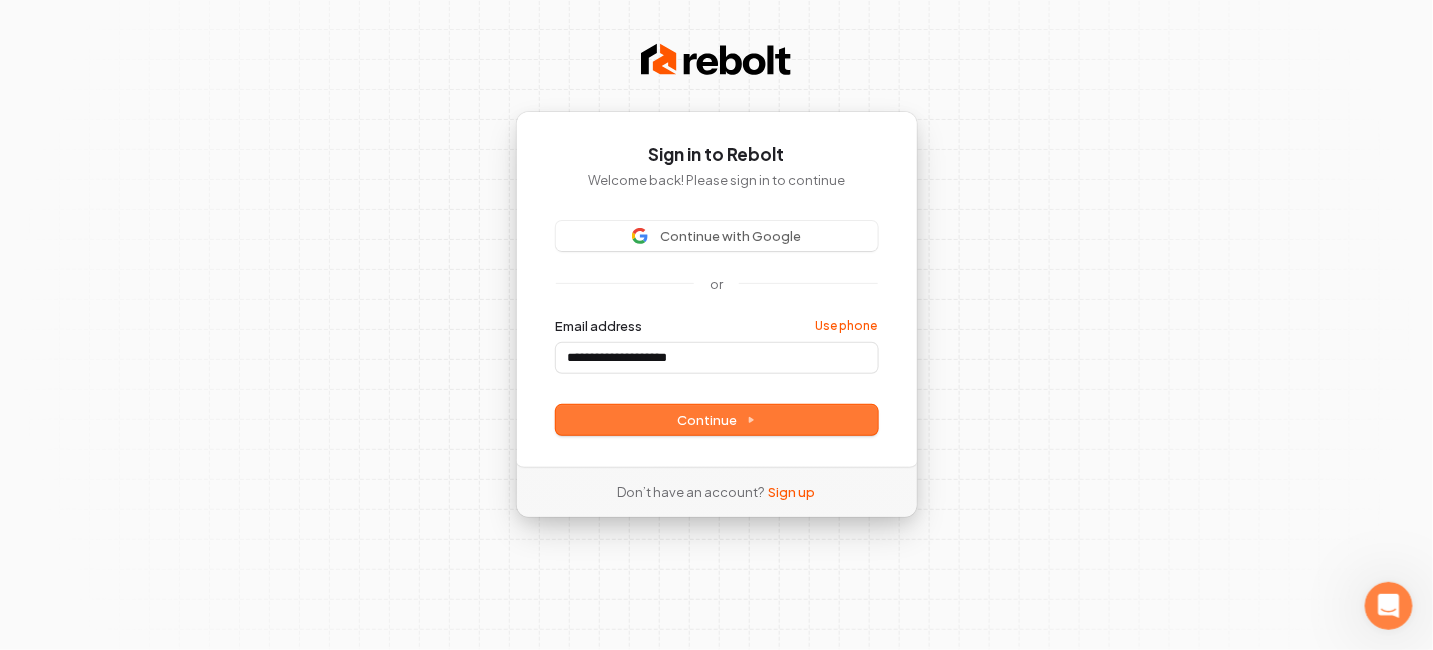type on "**********" 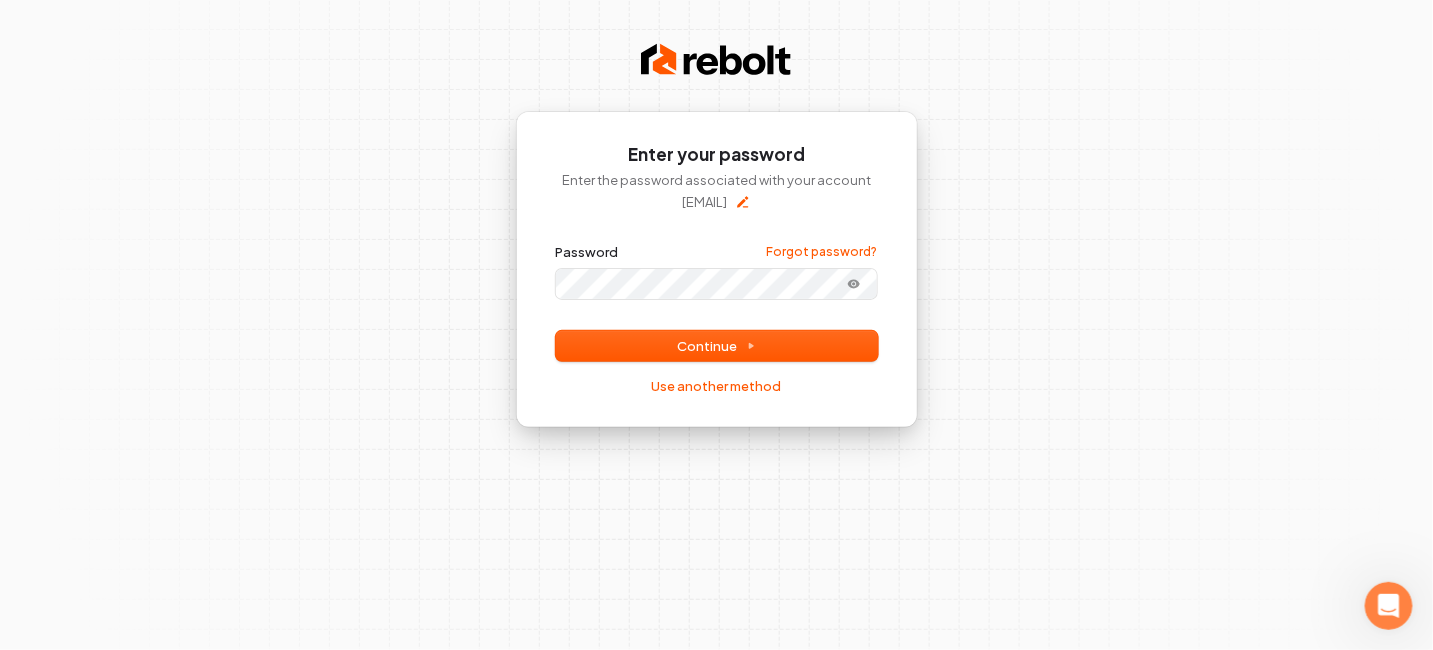 click at bounding box center (556, 243) 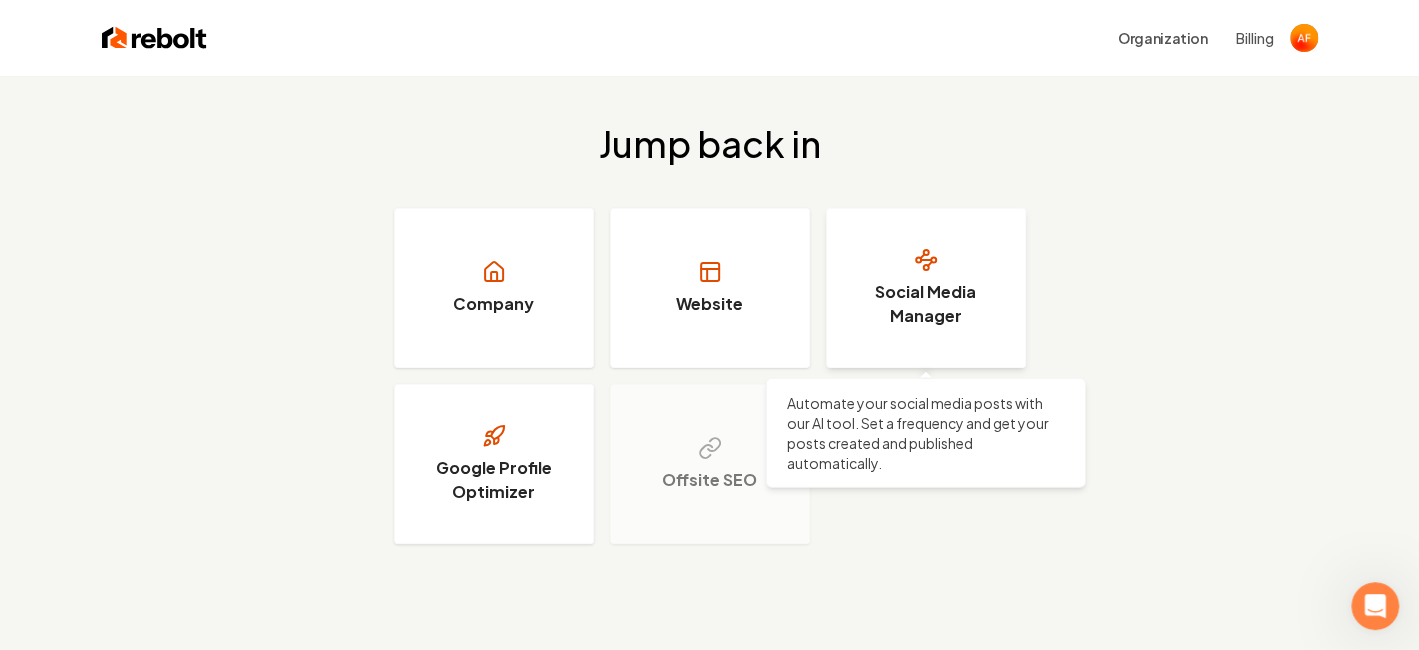 click on "Social Media Manager" at bounding box center (926, 304) 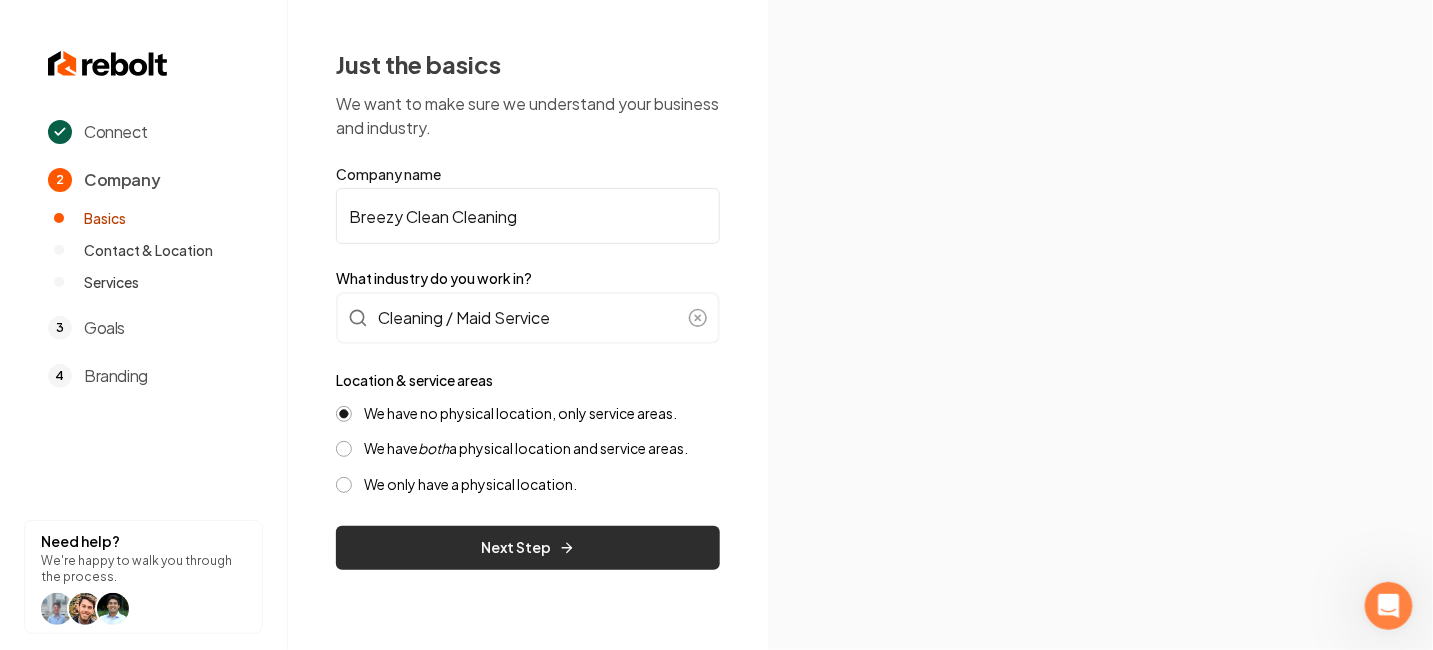 click 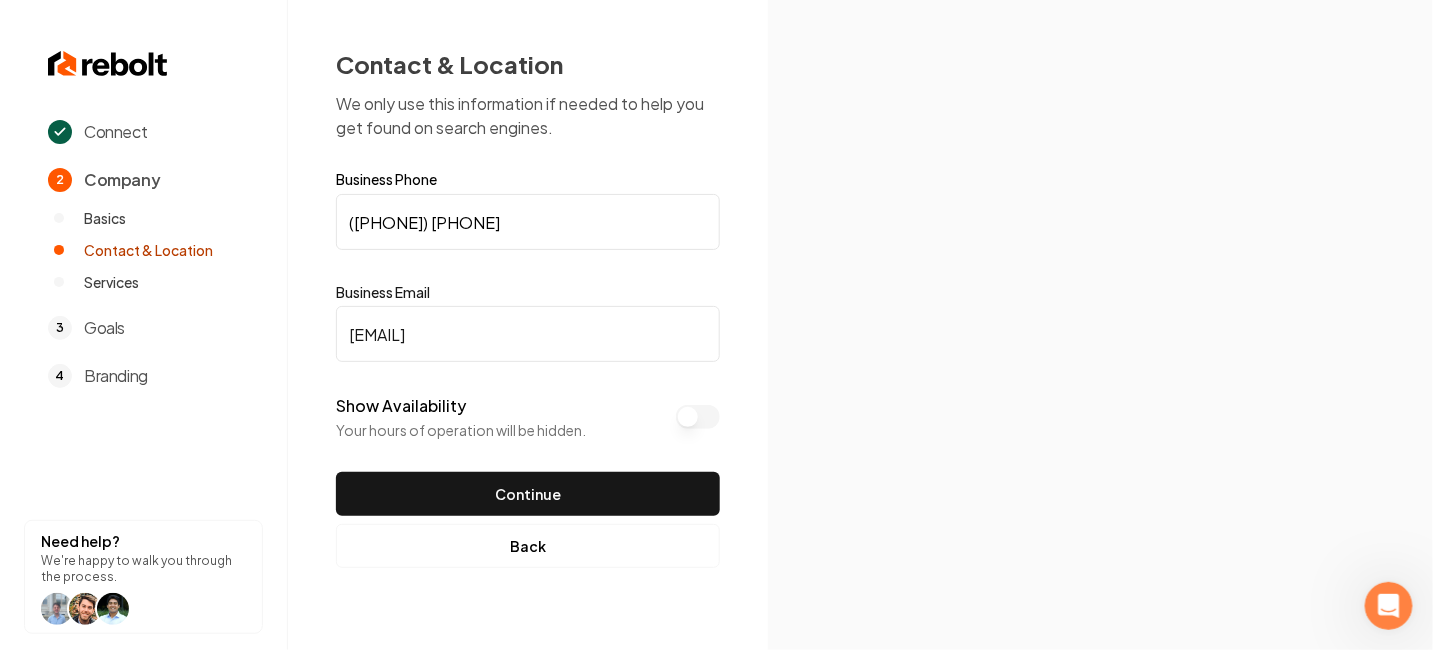 click on "Show Availability" at bounding box center [698, 417] 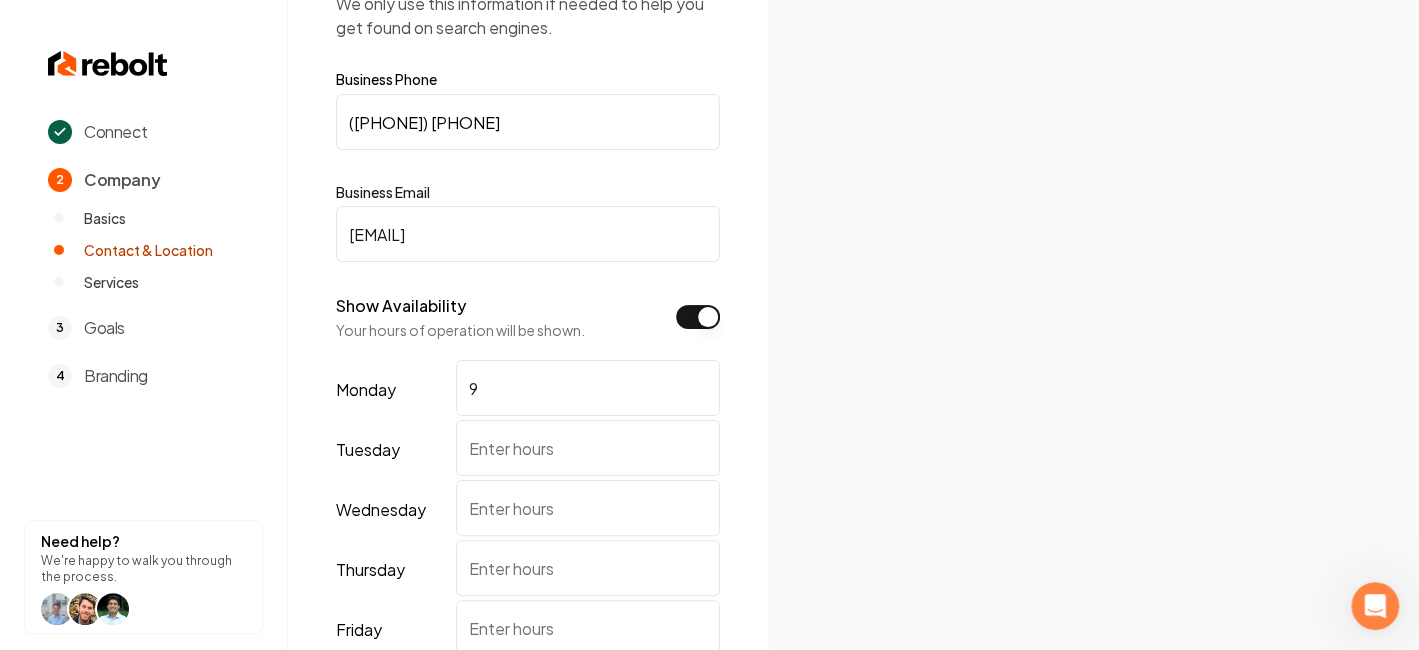 scroll, scrollTop: 100, scrollLeft: 0, axis: vertical 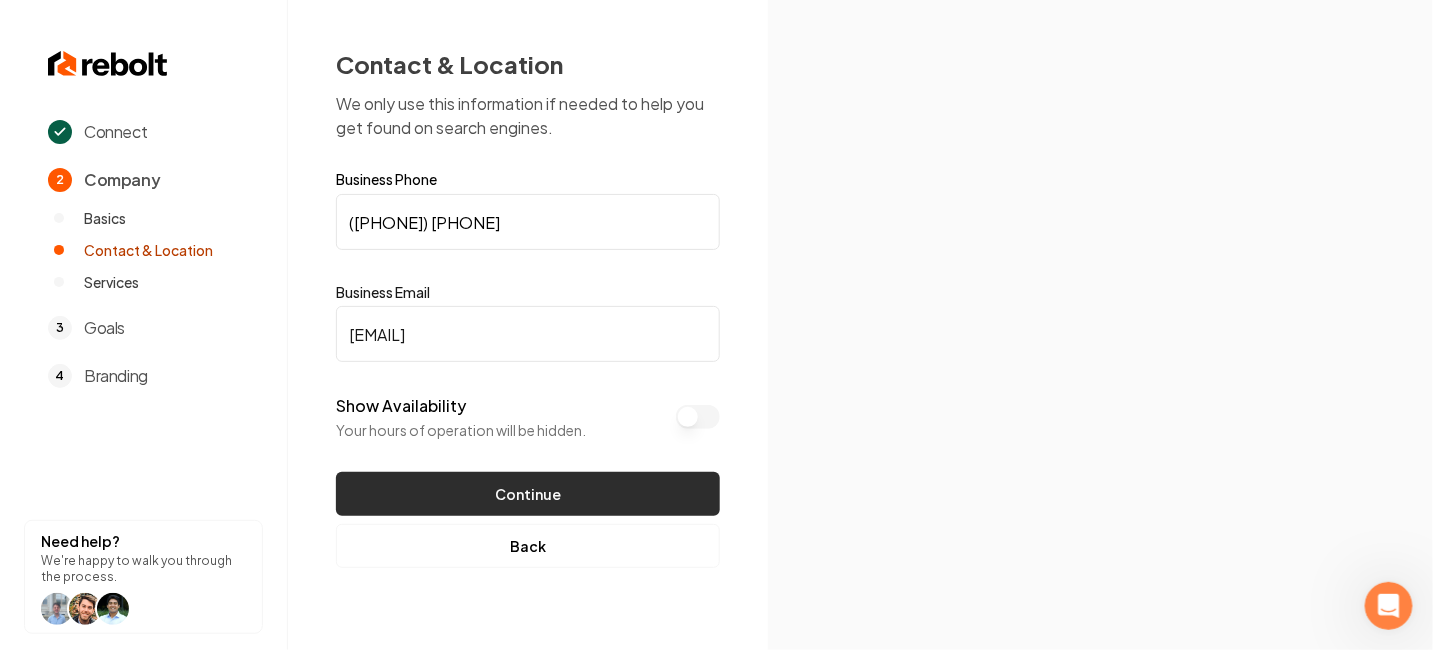 click on "Continue" at bounding box center (528, 494) 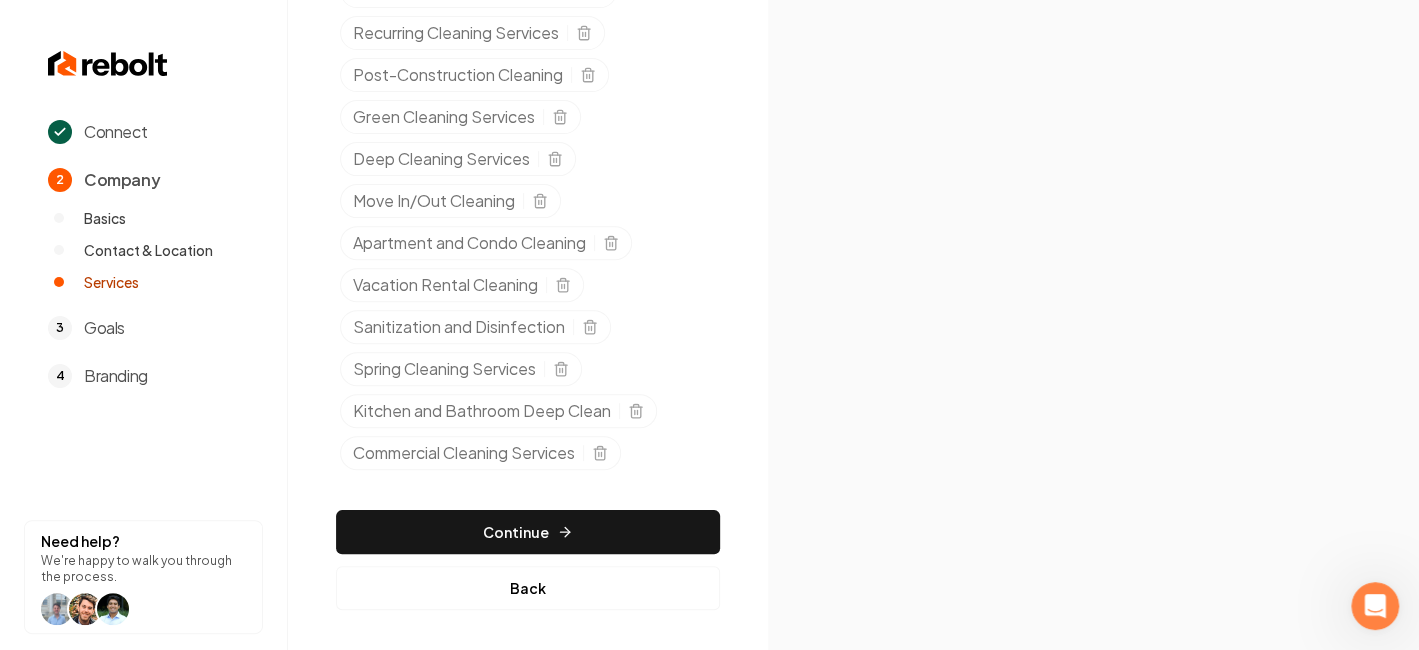 scroll, scrollTop: 293, scrollLeft: 0, axis: vertical 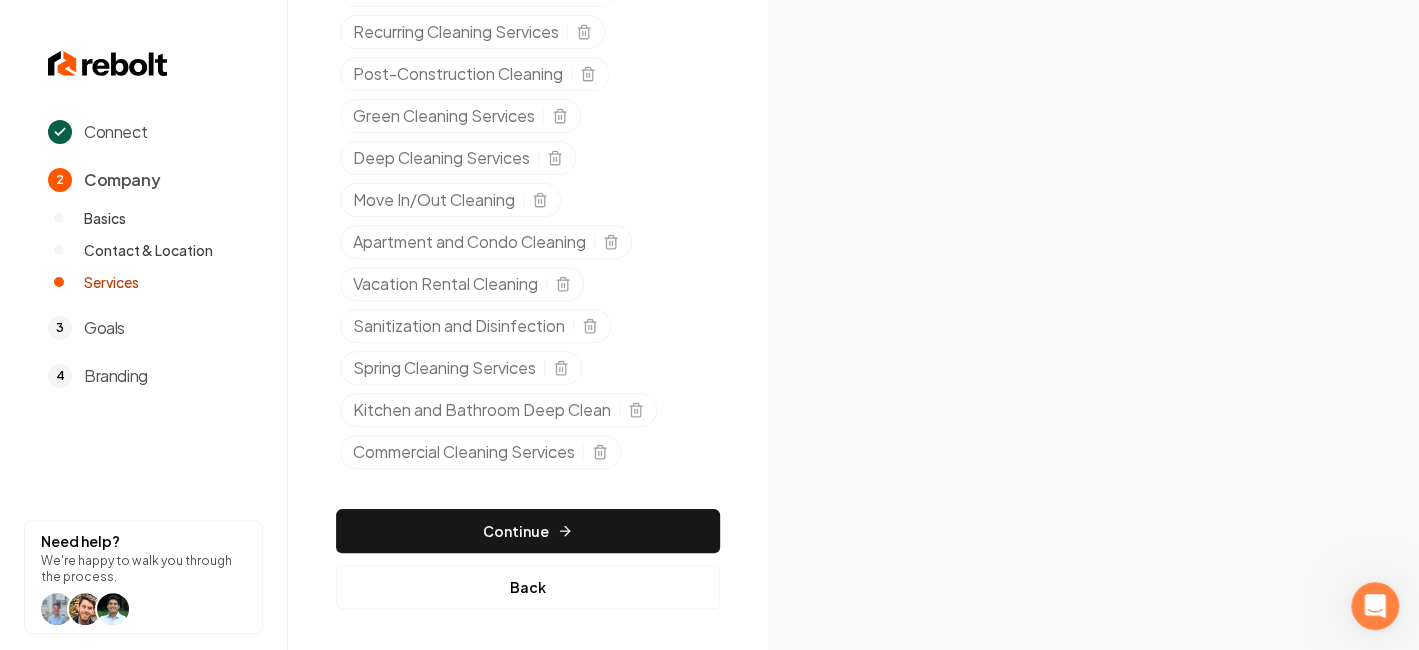 click on "Add new or select from suggestions Select a service Residential Cleaning Services Recurring Cleaning Services Post-Construction Cleaning Green Cleaning Services Deep Cleaning Services Move In/Out Cleaning Apartment and Condo Cleaning Vacation Rental Cleaning Sanitization and Disinfection Spring Cleaning Services Kitchen and Bathroom Deep Clean Commercial Cleaning Services Continue    Back" at bounding box center [528, 254] 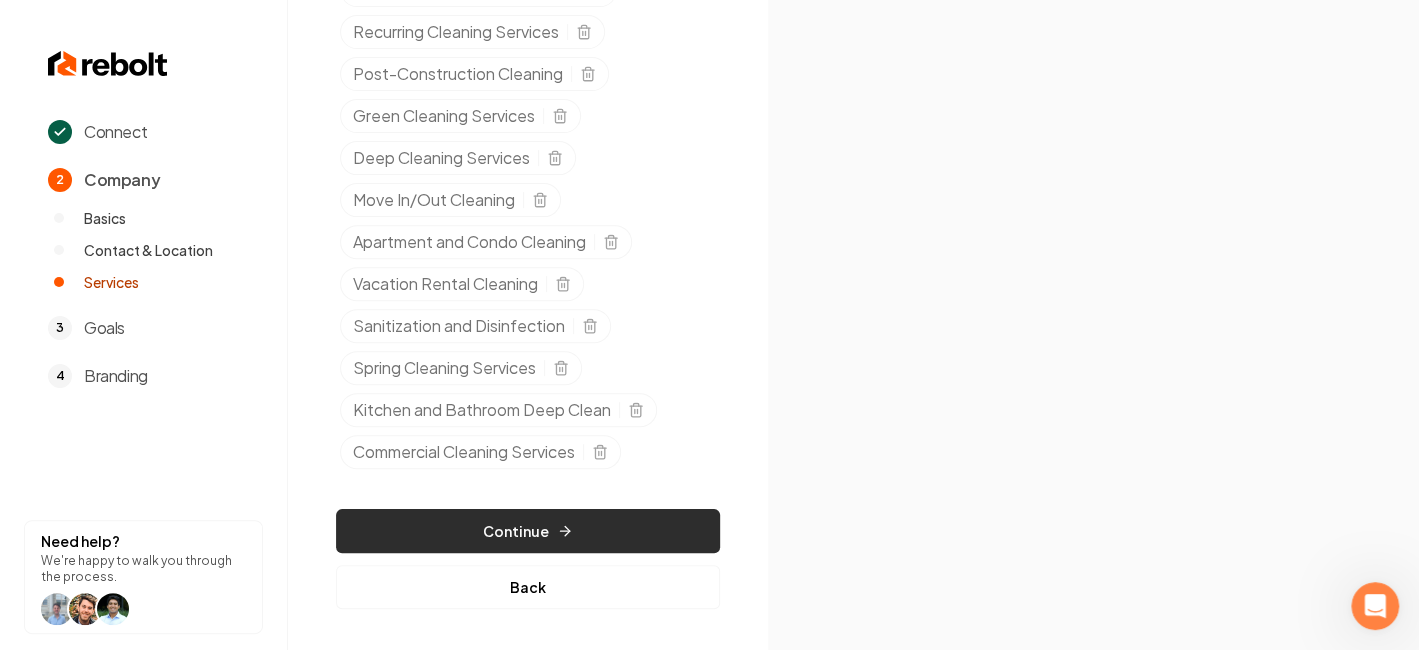 click on "Continue" at bounding box center [528, 531] 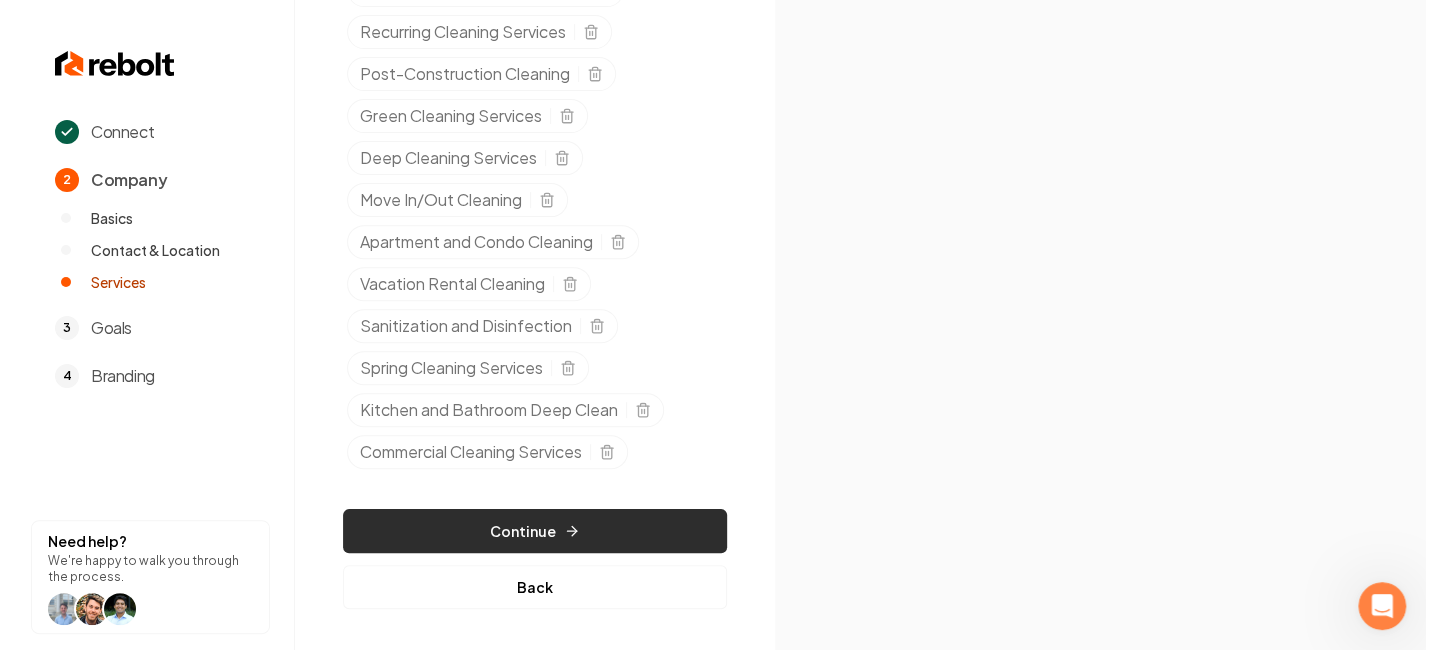 scroll, scrollTop: 0, scrollLeft: 0, axis: both 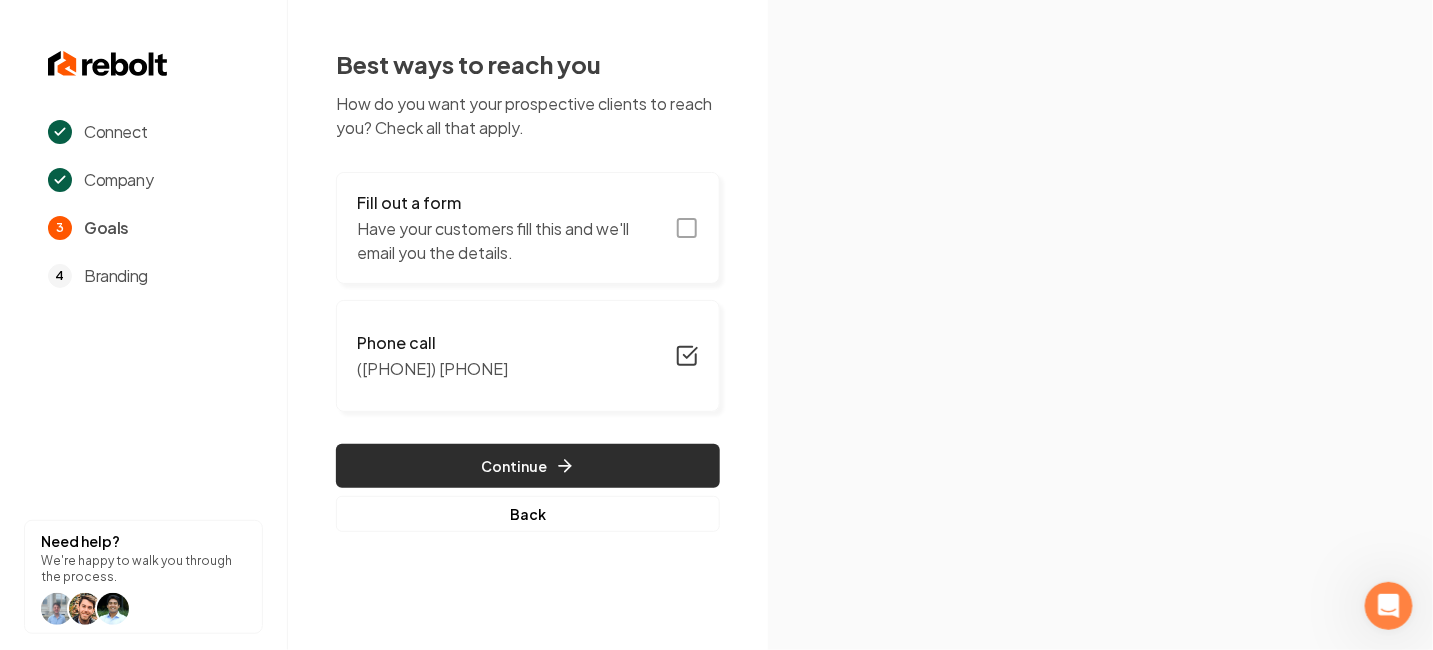 click on "Continue" at bounding box center (528, 466) 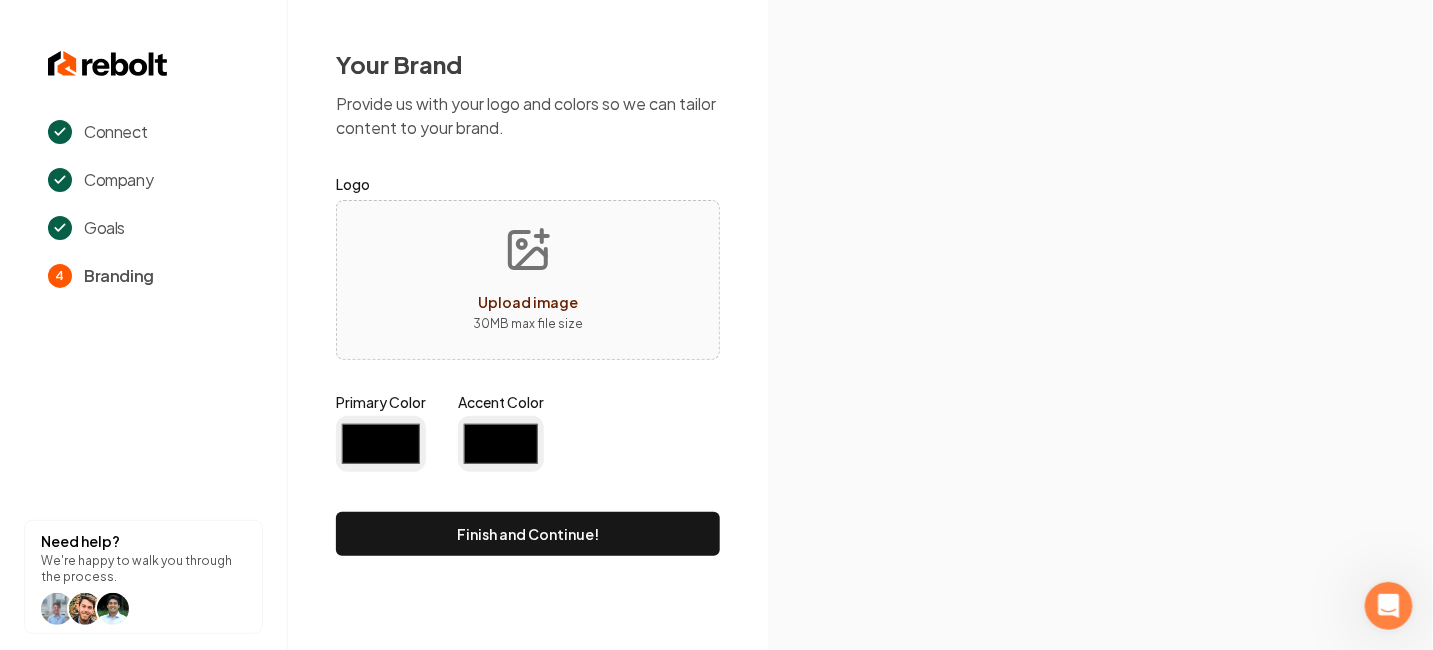 type on "#194d33" 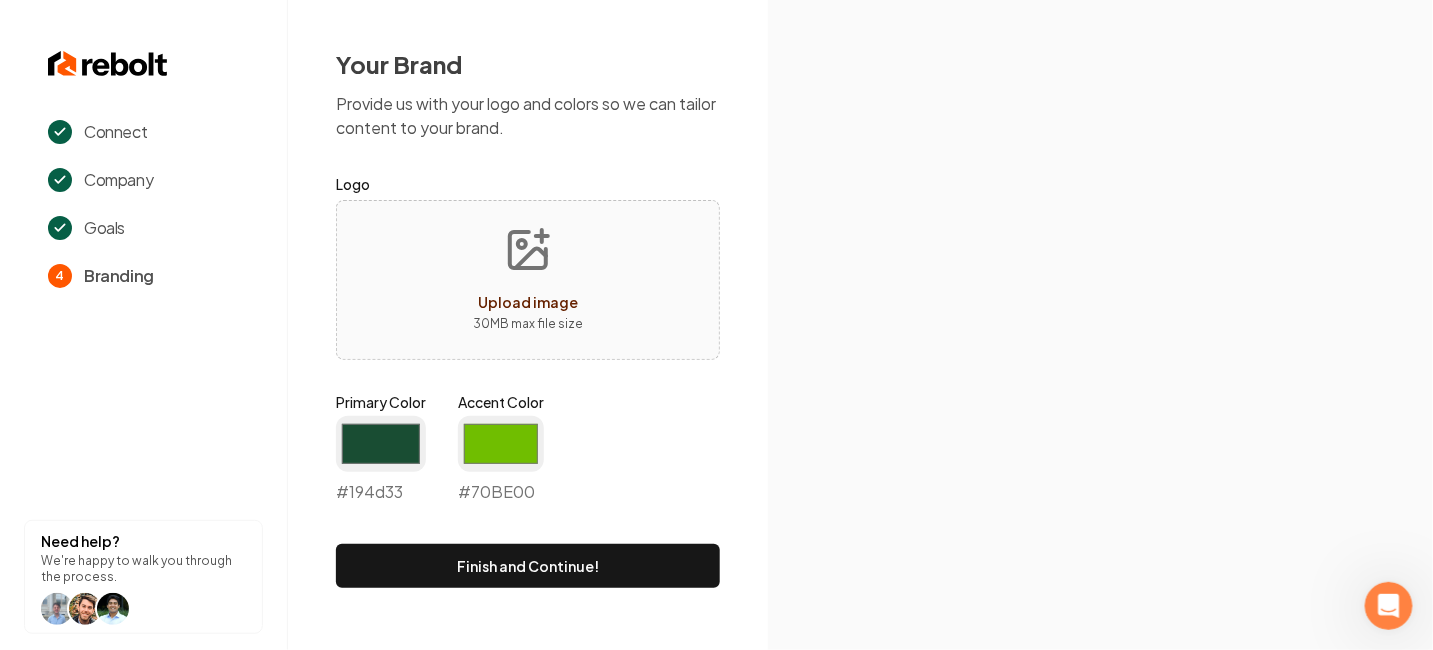 click at bounding box center [108, 64] 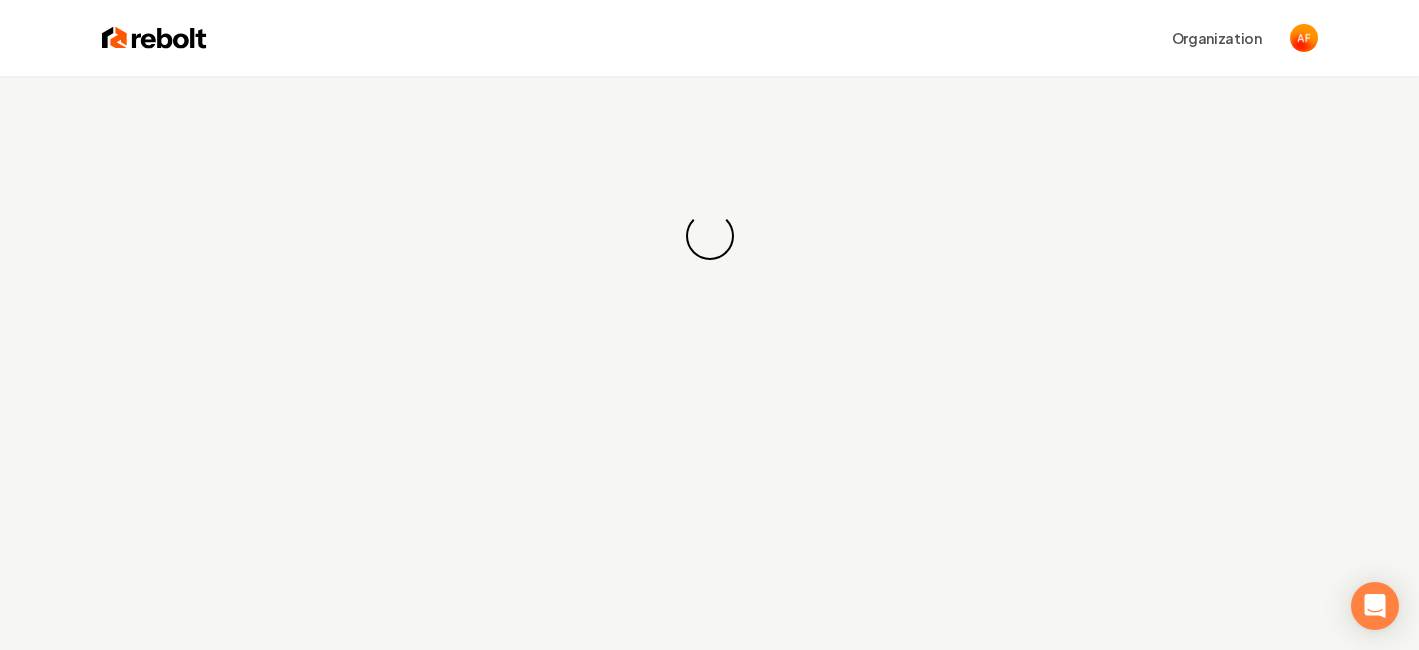 scroll, scrollTop: 0, scrollLeft: 0, axis: both 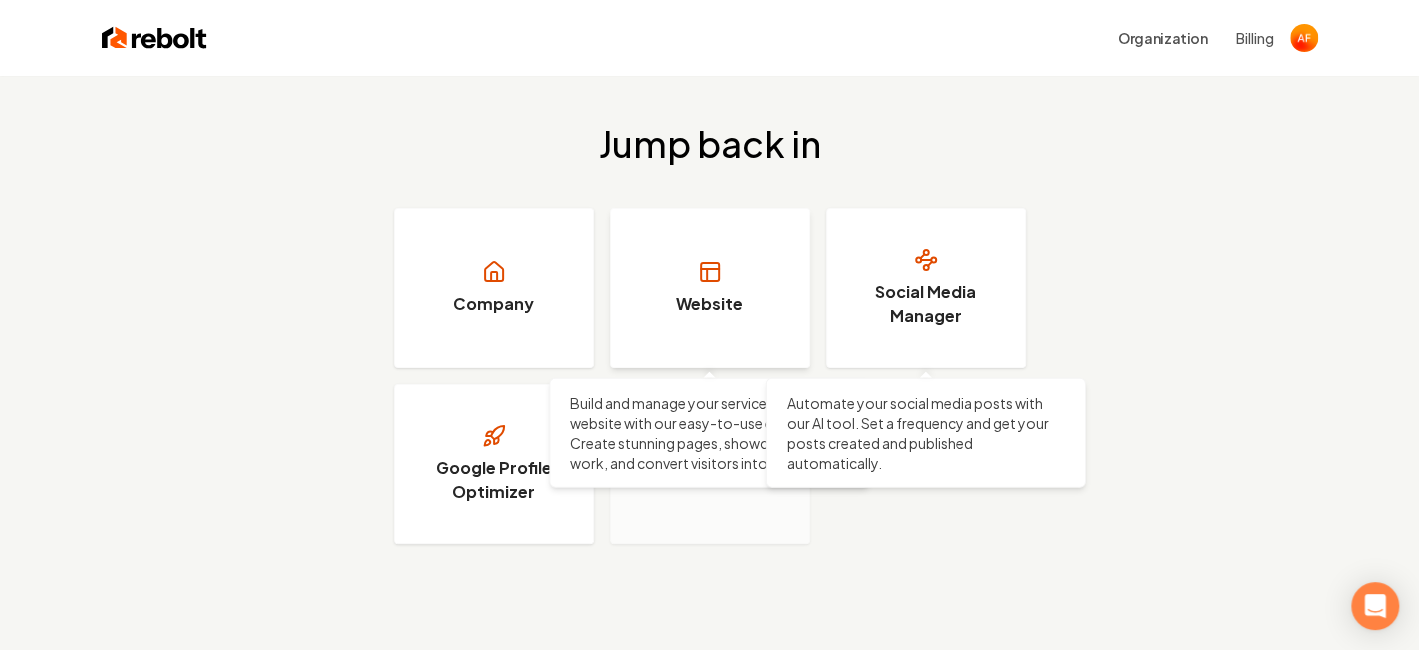 click on "Website" at bounding box center [710, 288] 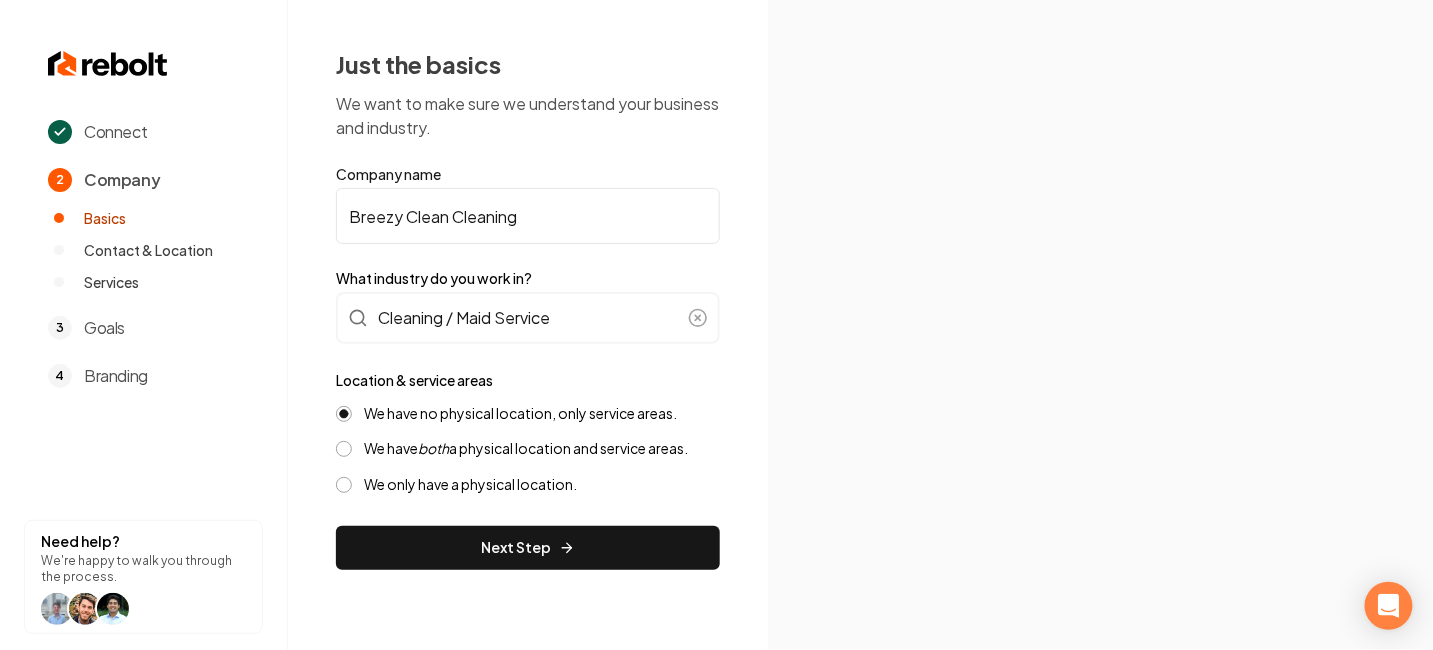 click on "Contact & Location" at bounding box center [148, 250] 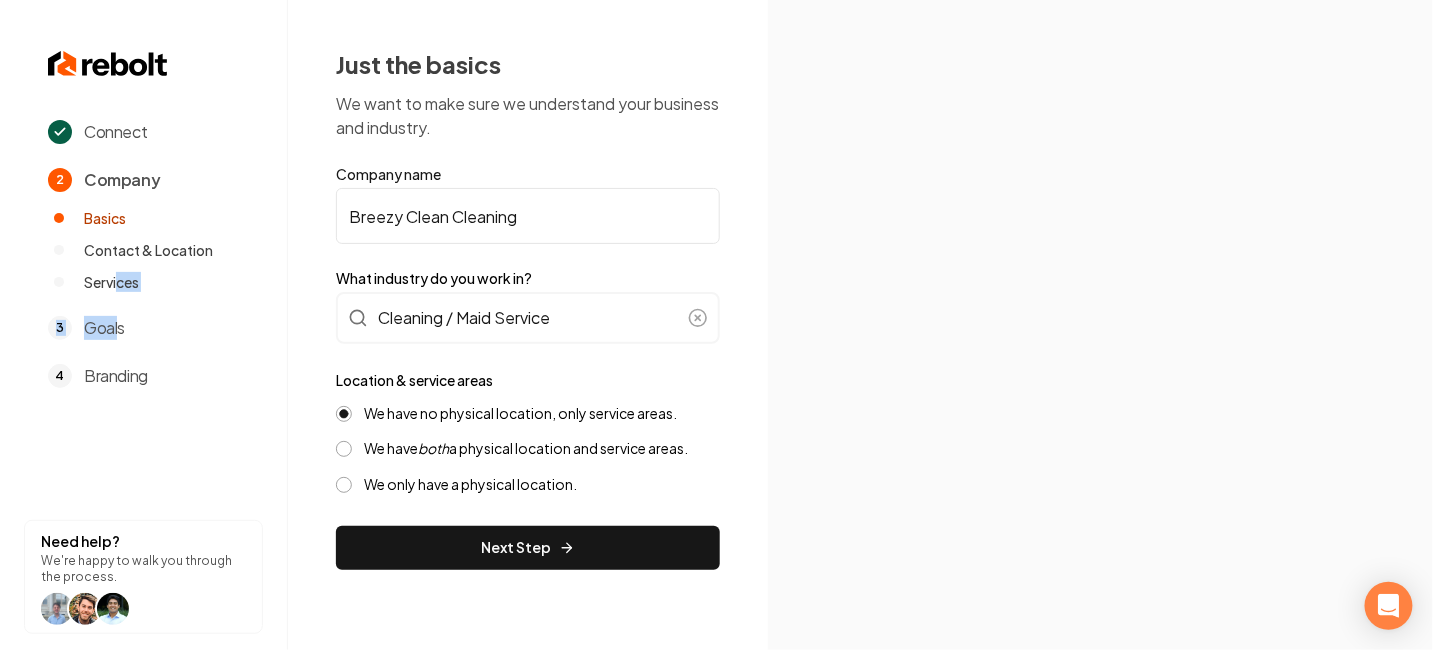 drag, startPoint x: 120, startPoint y: 301, endPoint x: 113, endPoint y: 324, distance: 24.04163 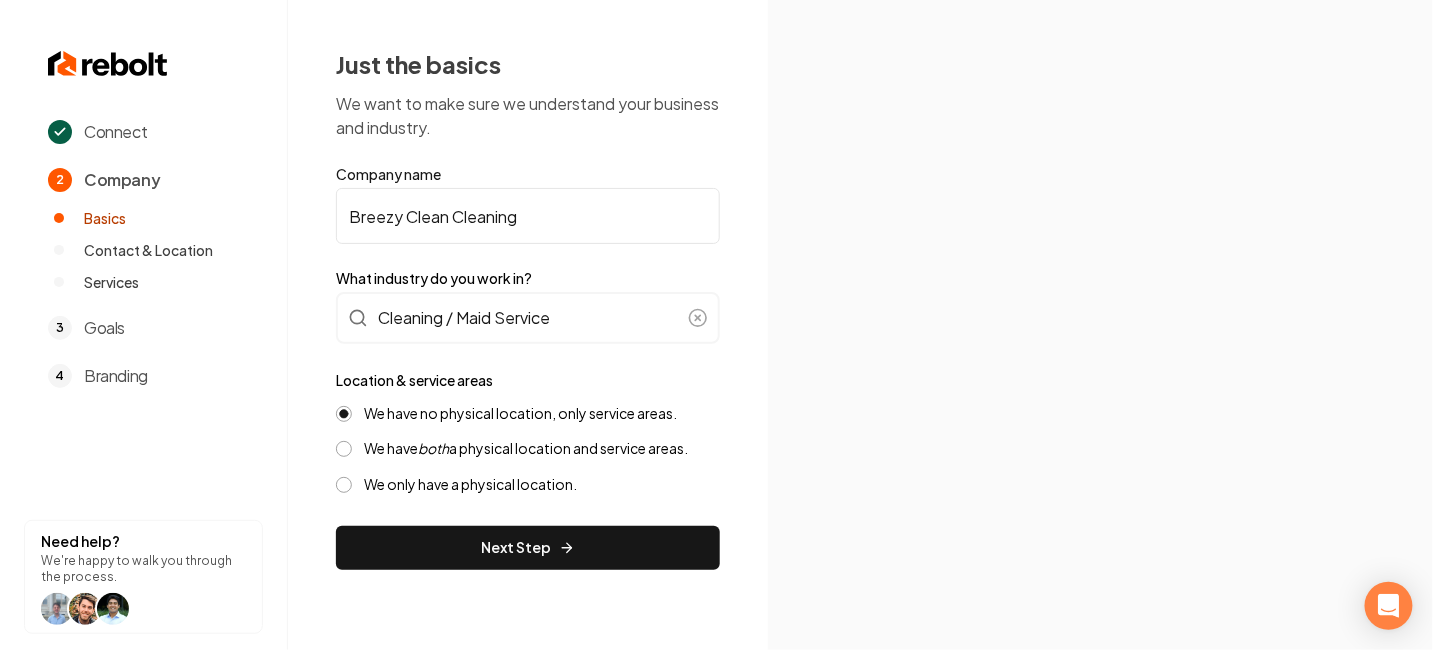 click on "Connect 2 Company Basics Contact & Location Services 3 Goals 4 Branding" at bounding box center [155, 254] 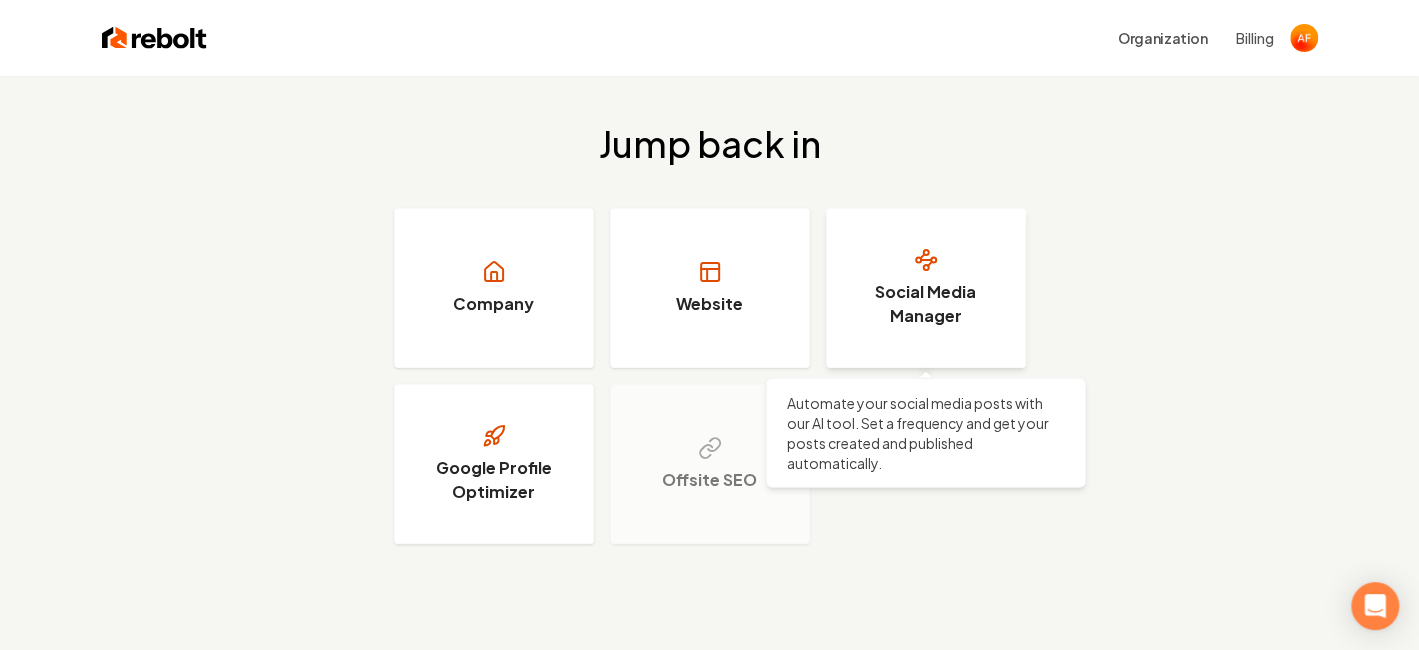 click on "Social Media Manager" at bounding box center [926, 304] 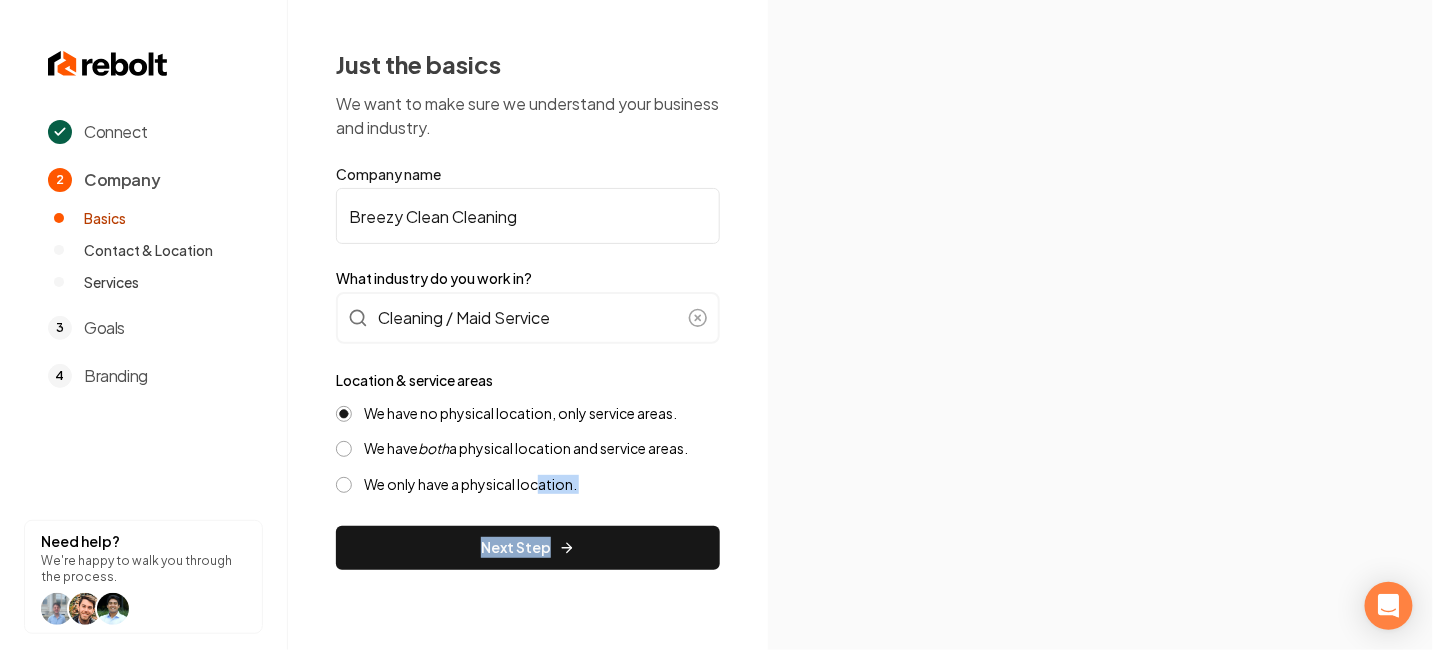click on "Just the basics We want to make sure we understand your business and industry. Company name Breezy Clean Cleaning What industry do you work in? Cleaning / Maid Service Location & service areas We have no physical location, only service areas. We have  both  a physical location and service areas. We only have a physical location. Next Step" at bounding box center [528, 309] 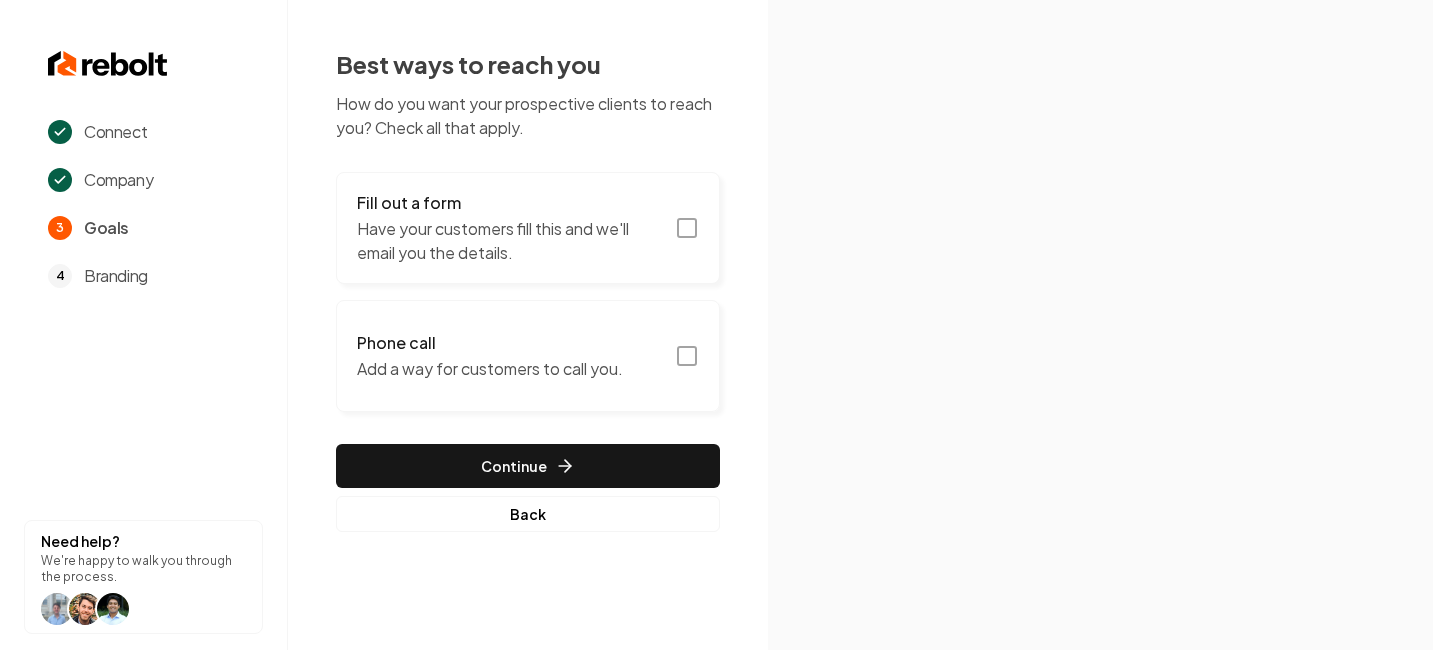scroll, scrollTop: 0, scrollLeft: 0, axis: both 